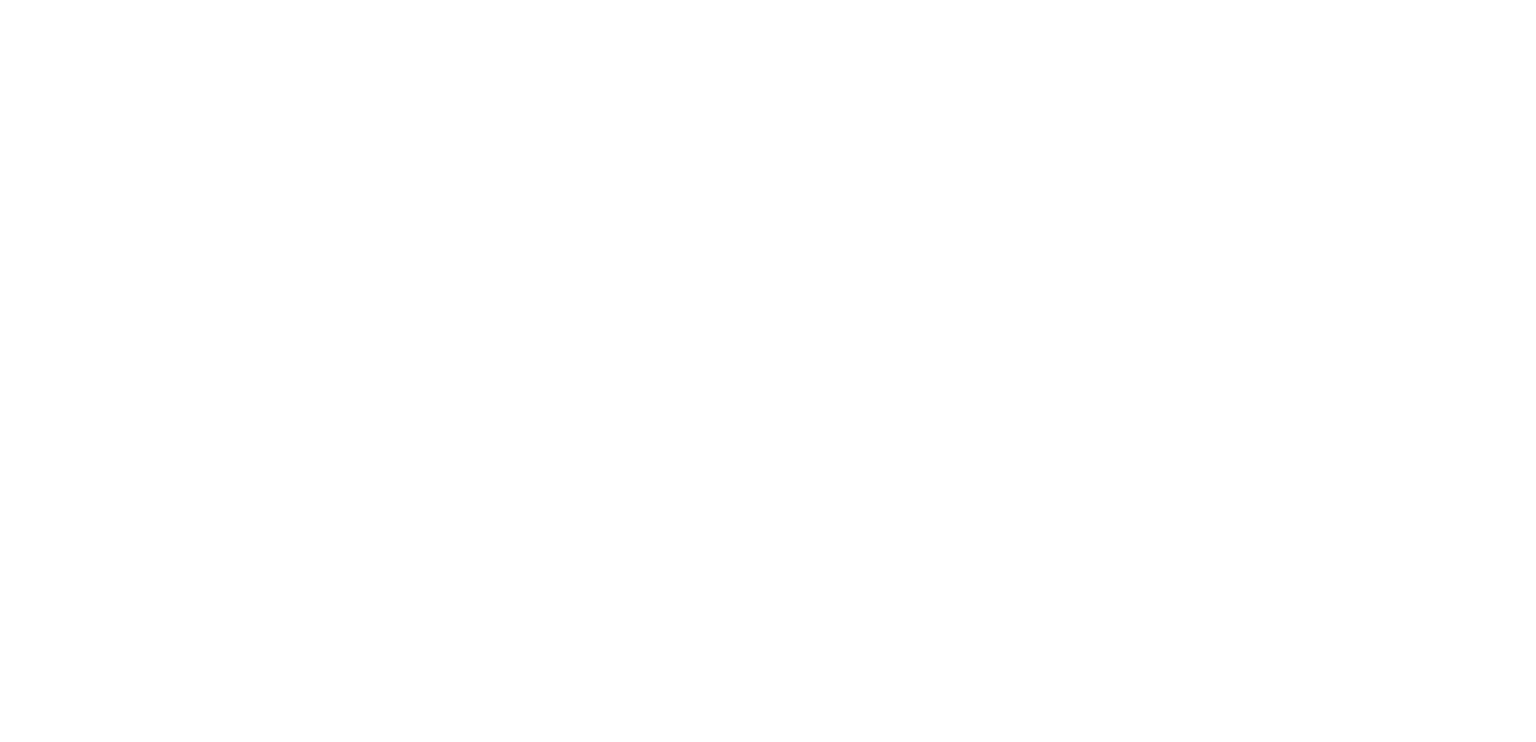 scroll, scrollTop: 0, scrollLeft: 0, axis: both 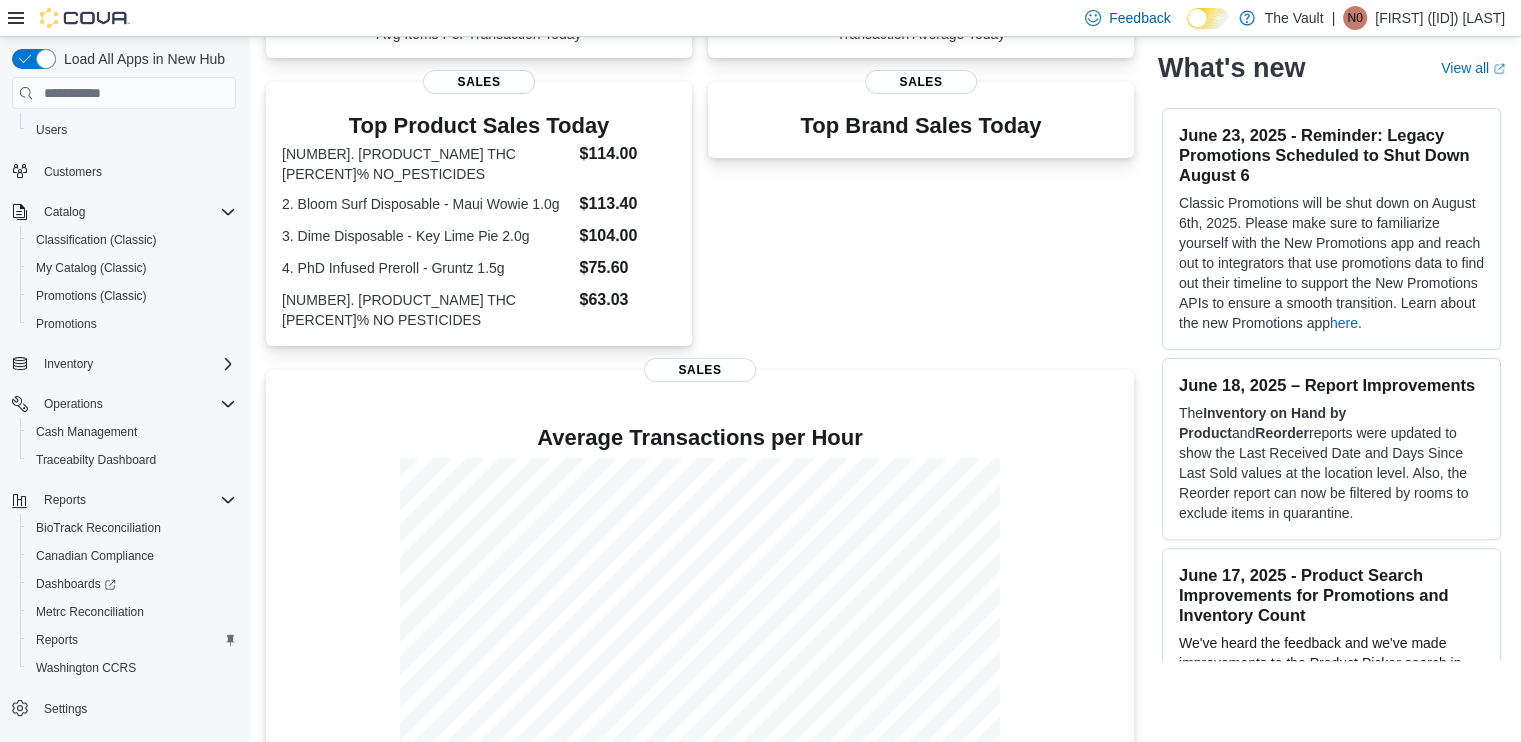drag, startPoint x: 328, startPoint y: 517, endPoint x: 852, endPoint y: 284, distance: 573.4675 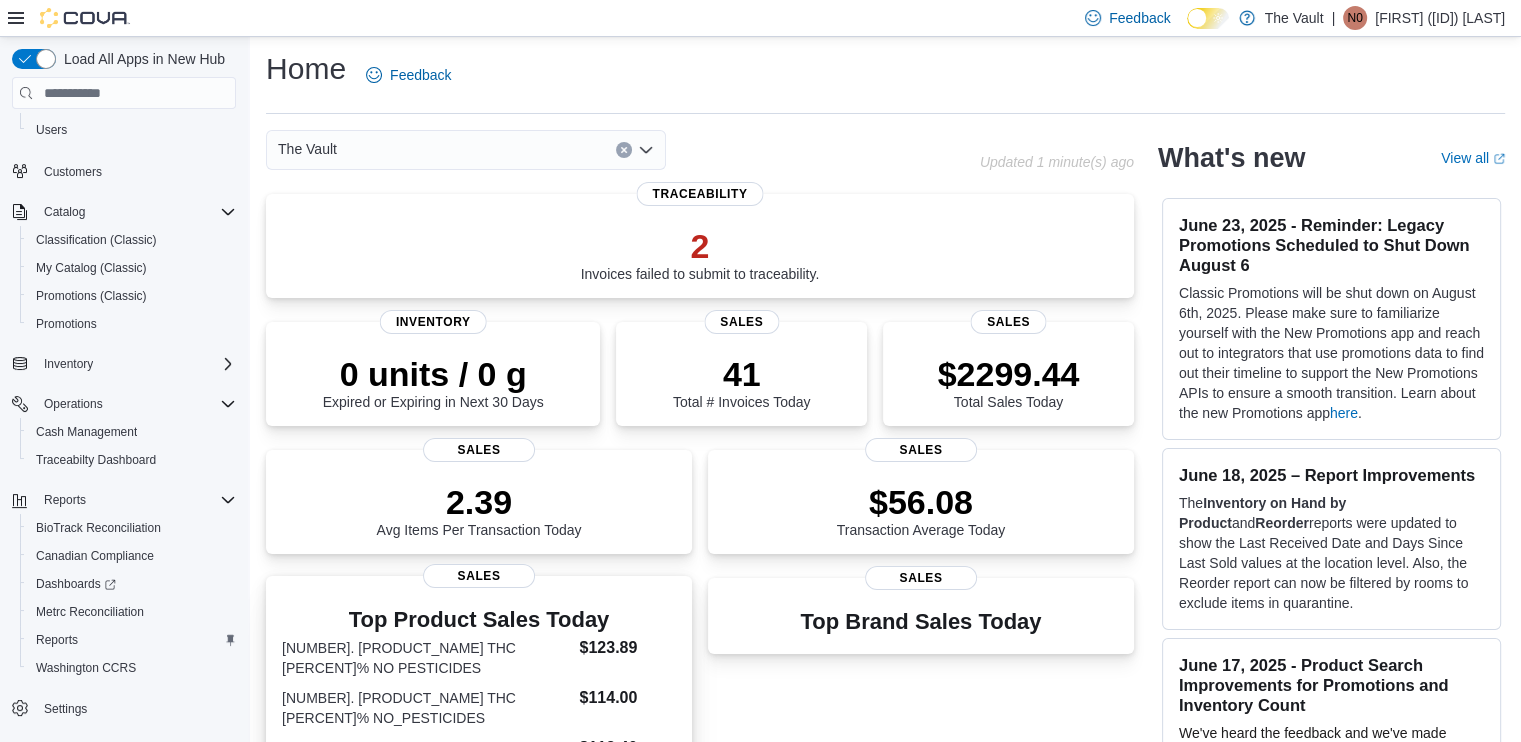 scroll, scrollTop: 0, scrollLeft: 0, axis: both 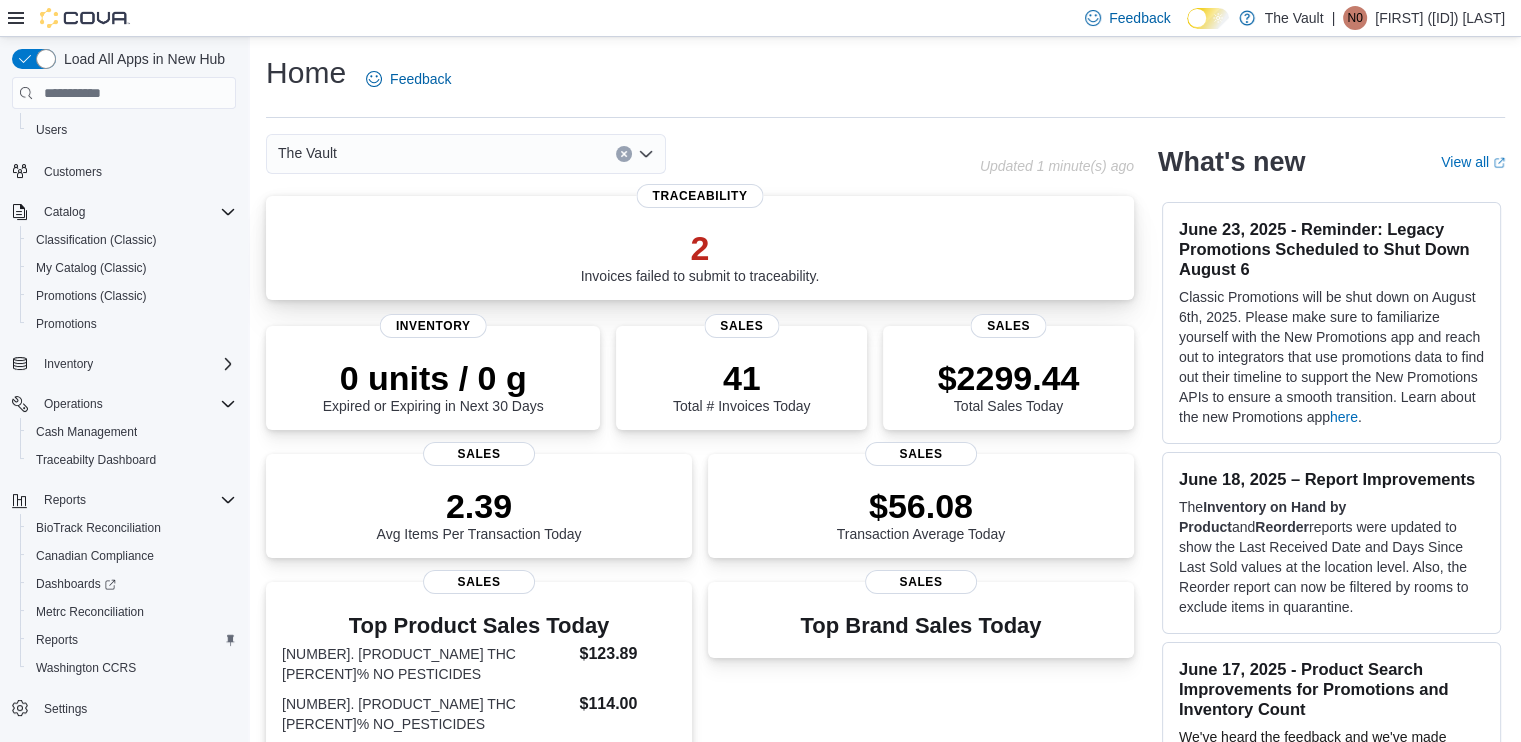 click on "2" at bounding box center (700, 248) 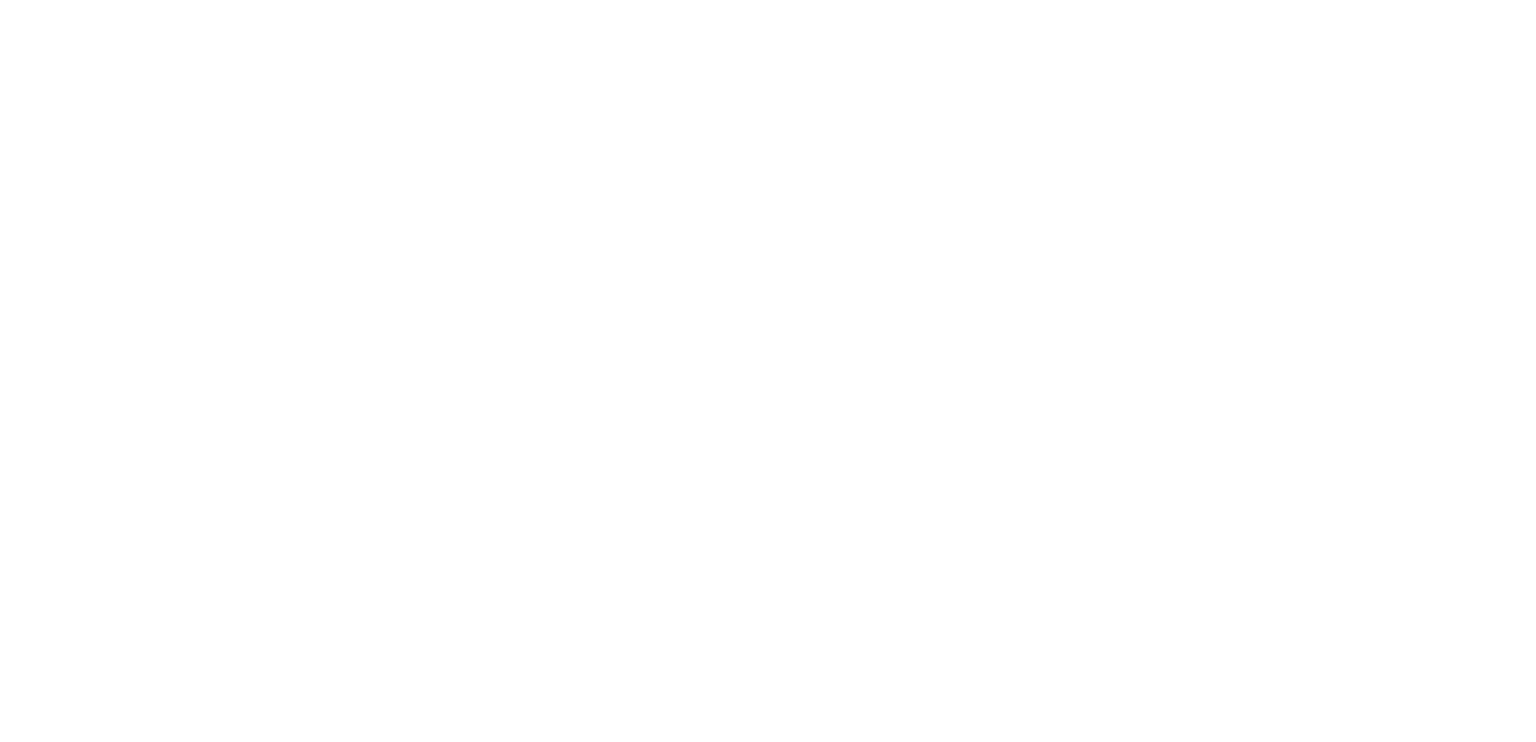 scroll, scrollTop: 0, scrollLeft: 0, axis: both 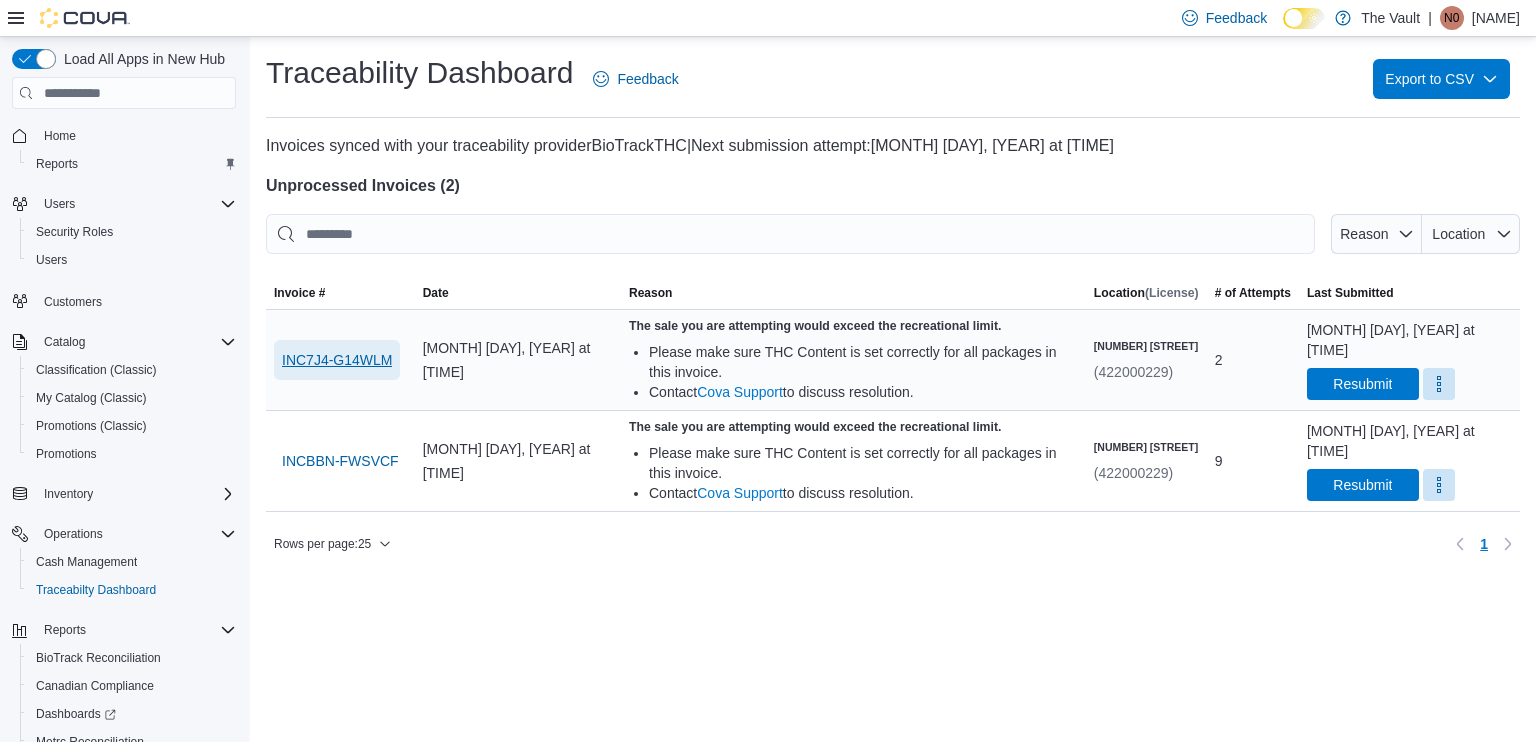 click on "INC7J4-G14WLM" at bounding box center [337, 360] 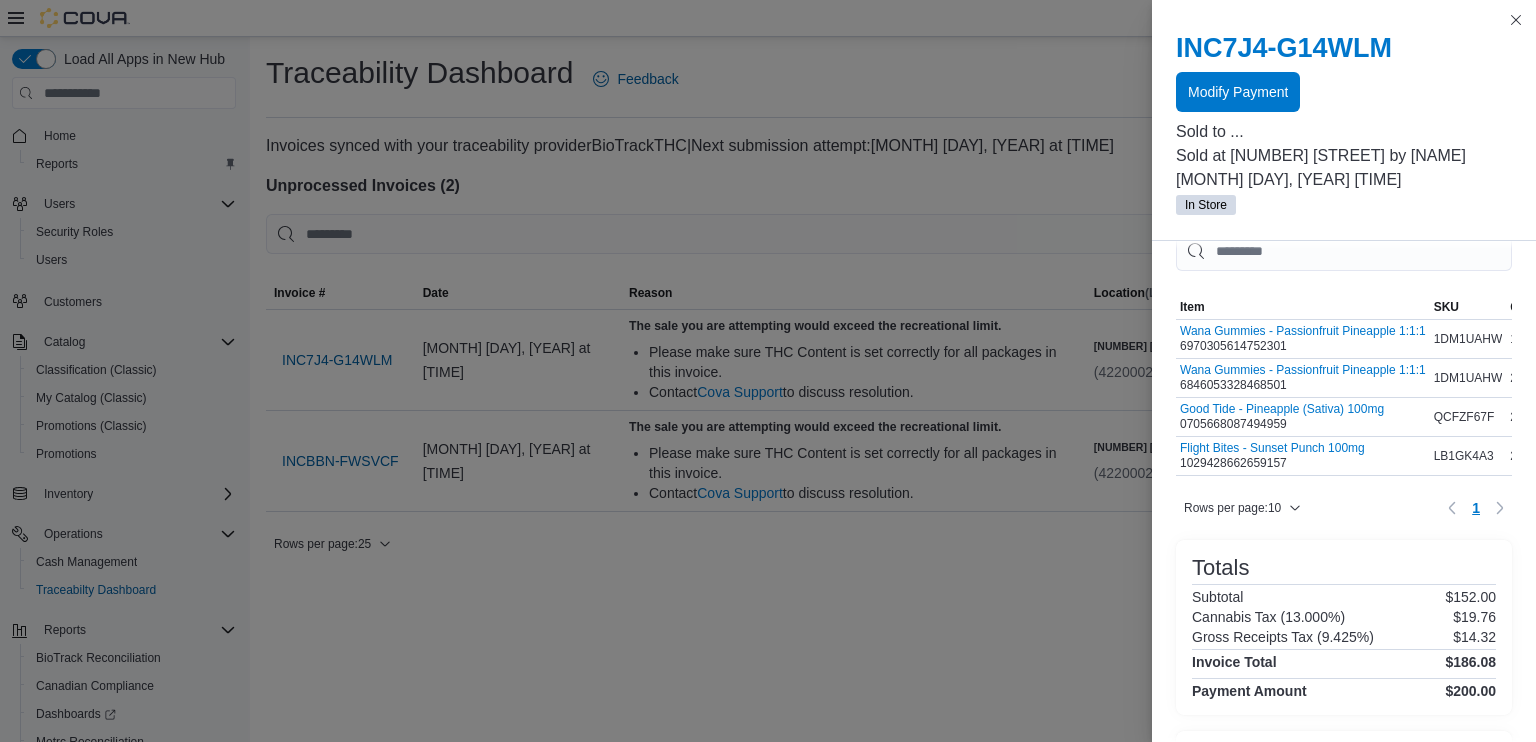 scroll, scrollTop: 0, scrollLeft: 0, axis: both 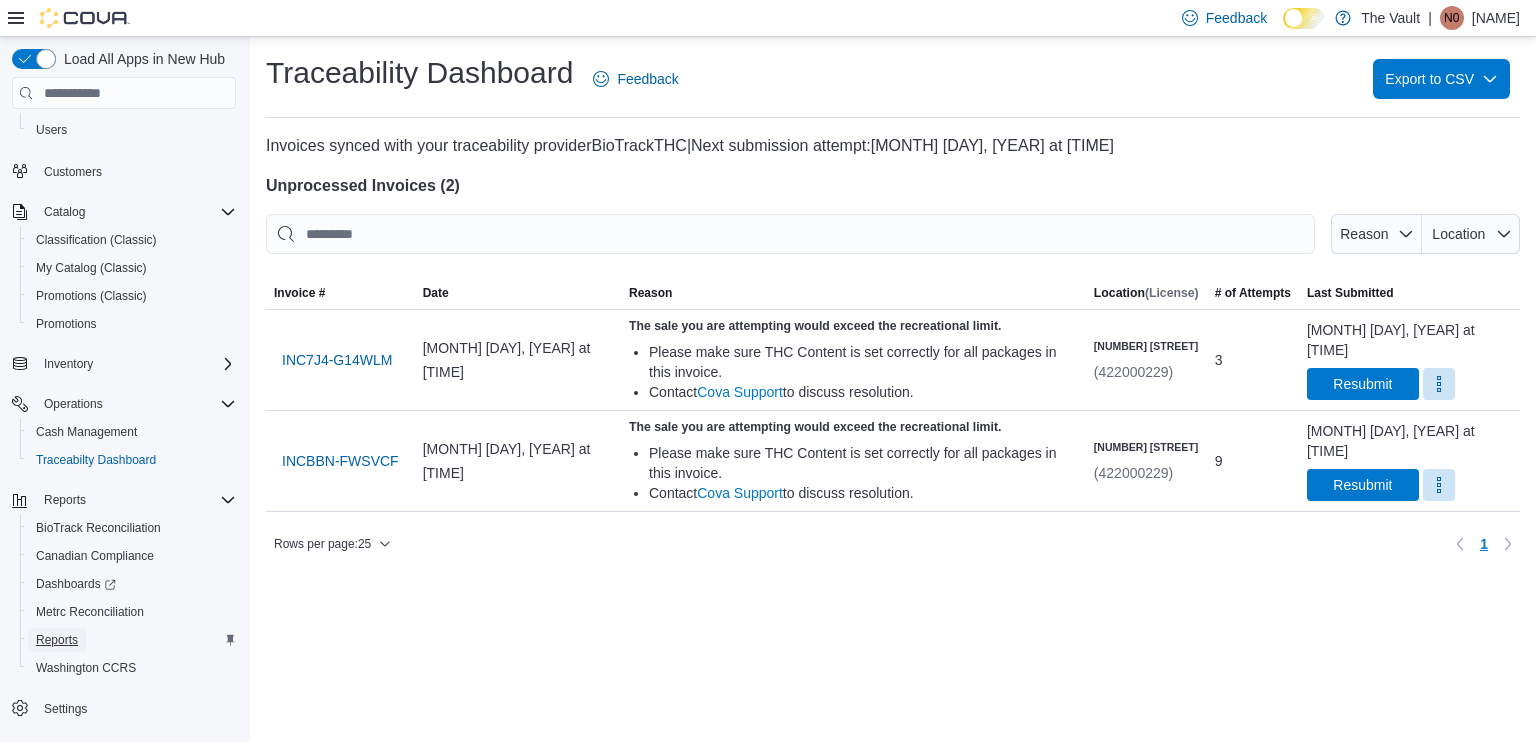 click on "Reports" at bounding box center (57, 34) 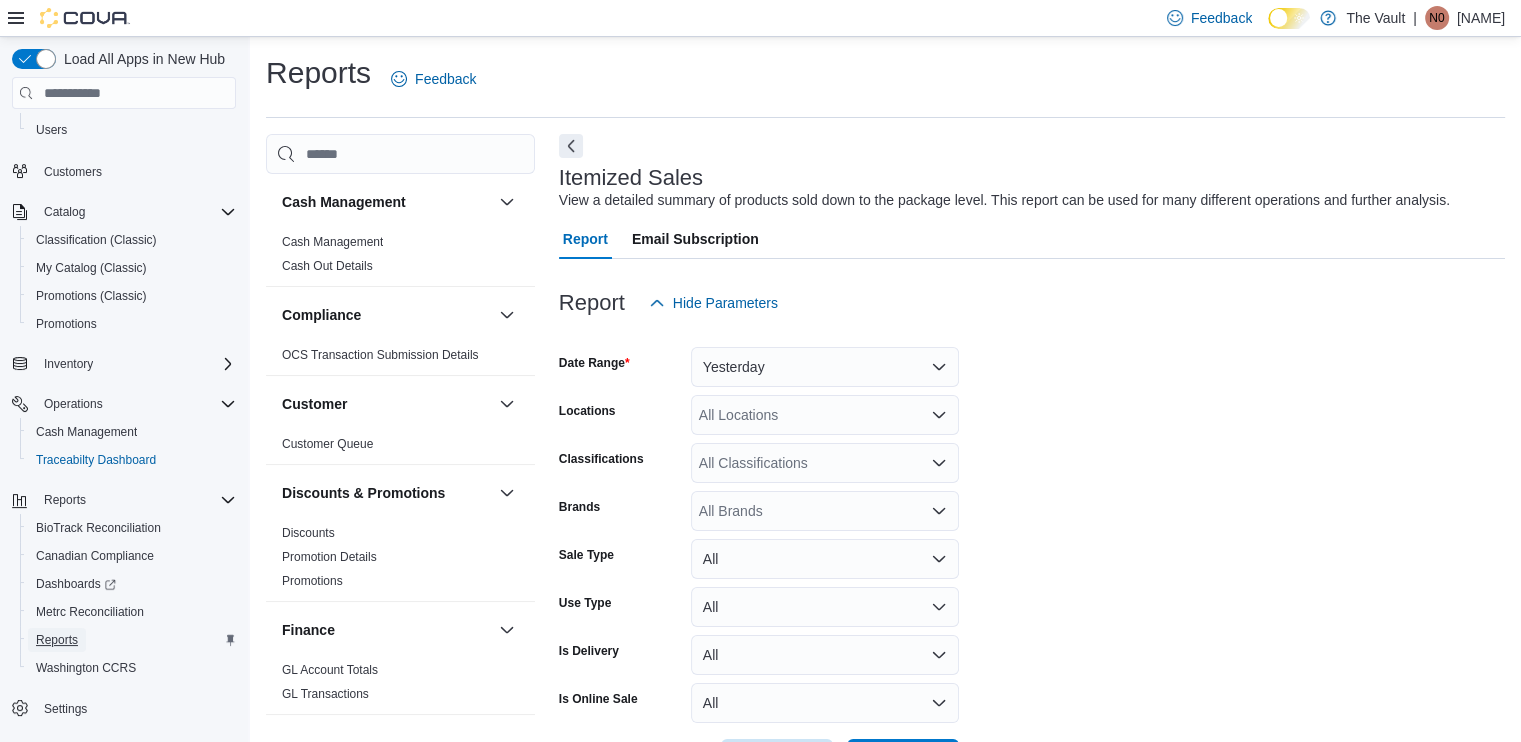 scroll, scrollTop: 46, scrollLeft: 0, axis: vertical 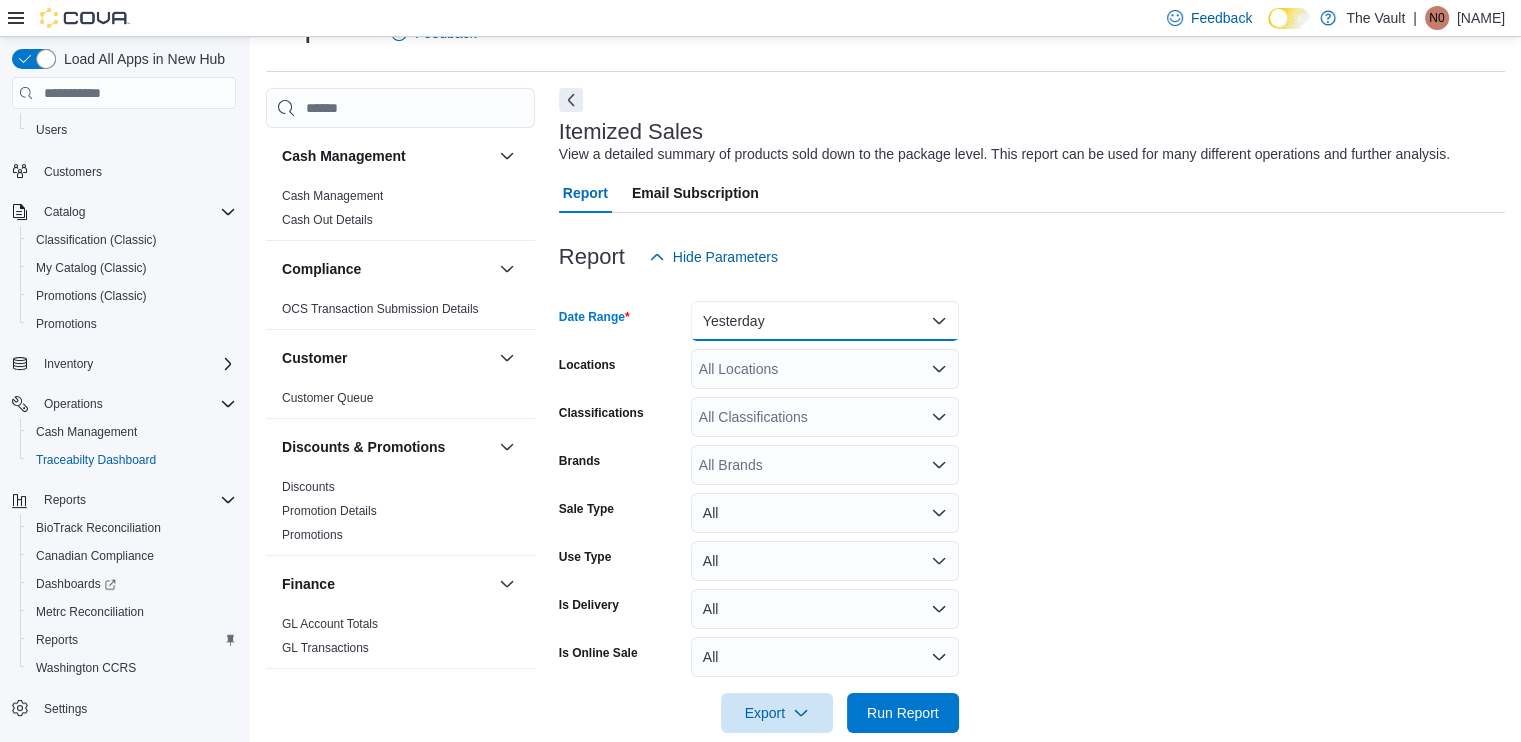 click on "Yesterday" at bounding box center [825, 321] 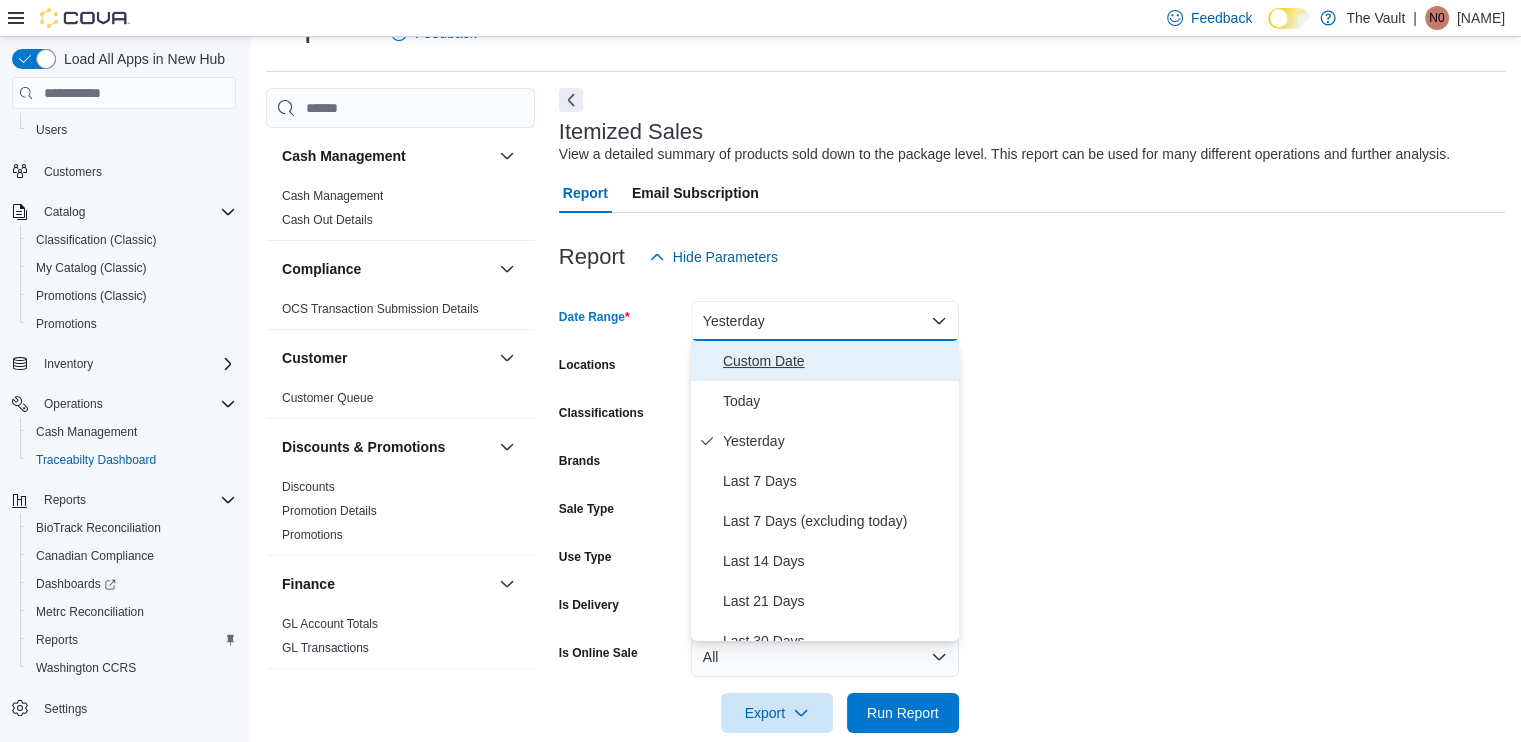 click on "Custom Date" at bounding box center (837, 361) 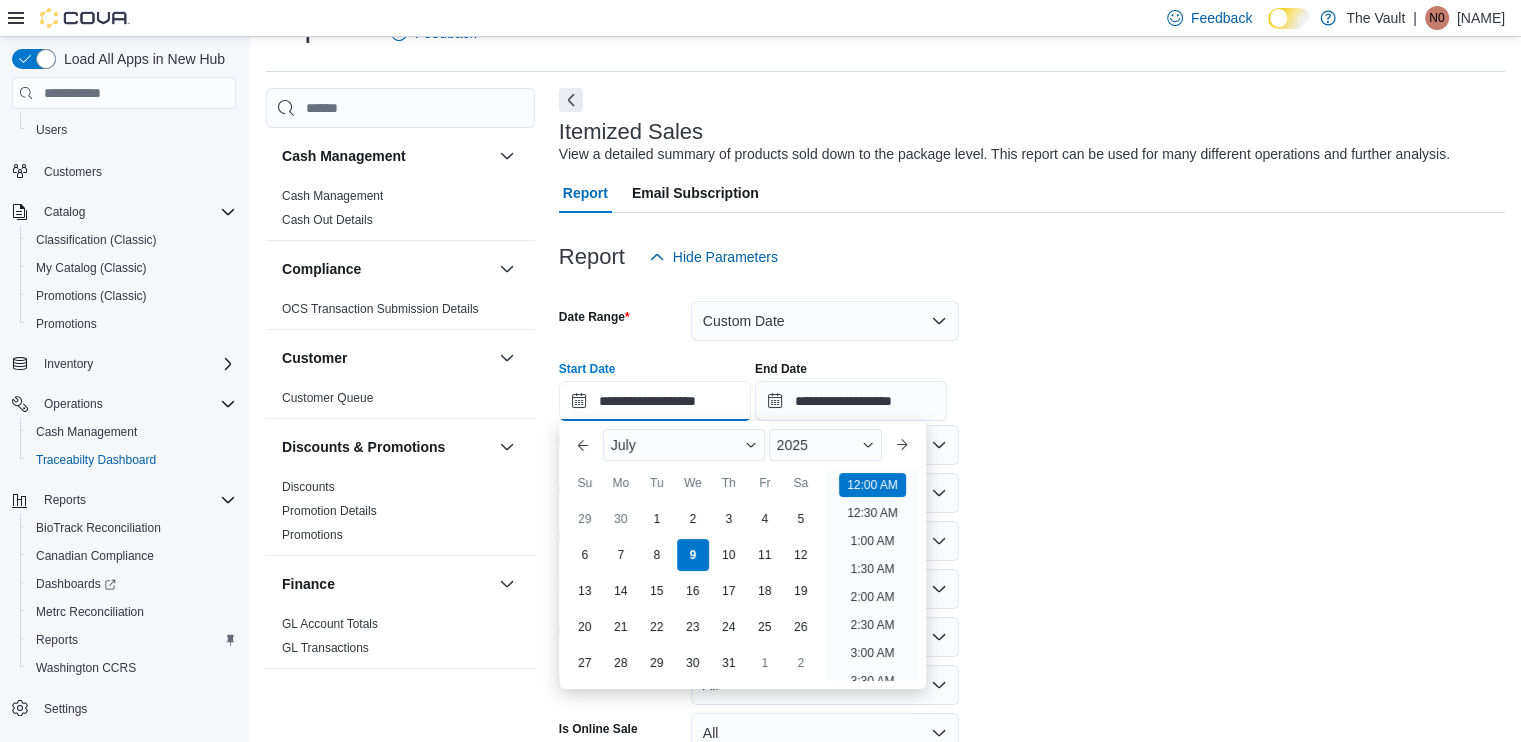 click on "**********" at bounding box center (655, 401) 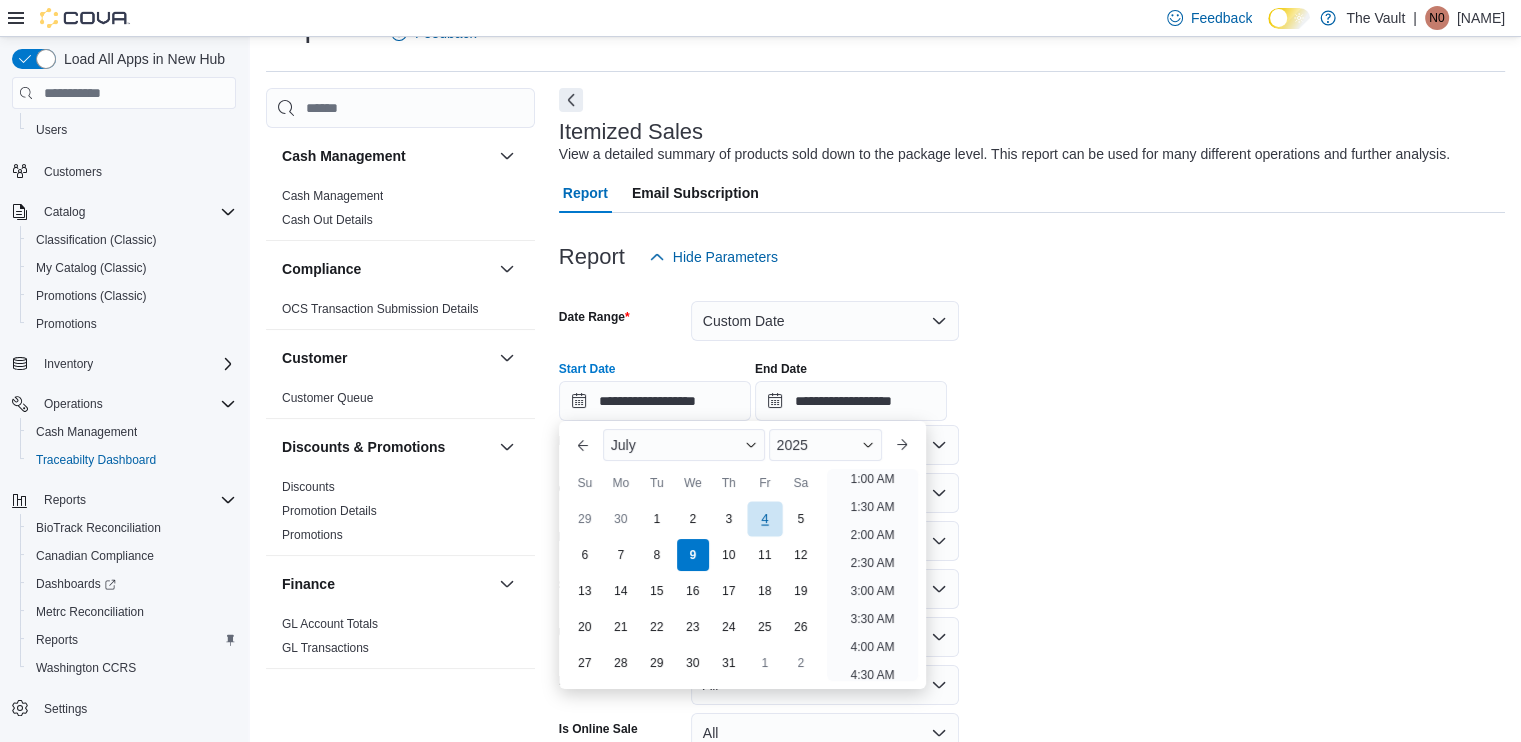 click on "4" at bounding box center (764, 519) 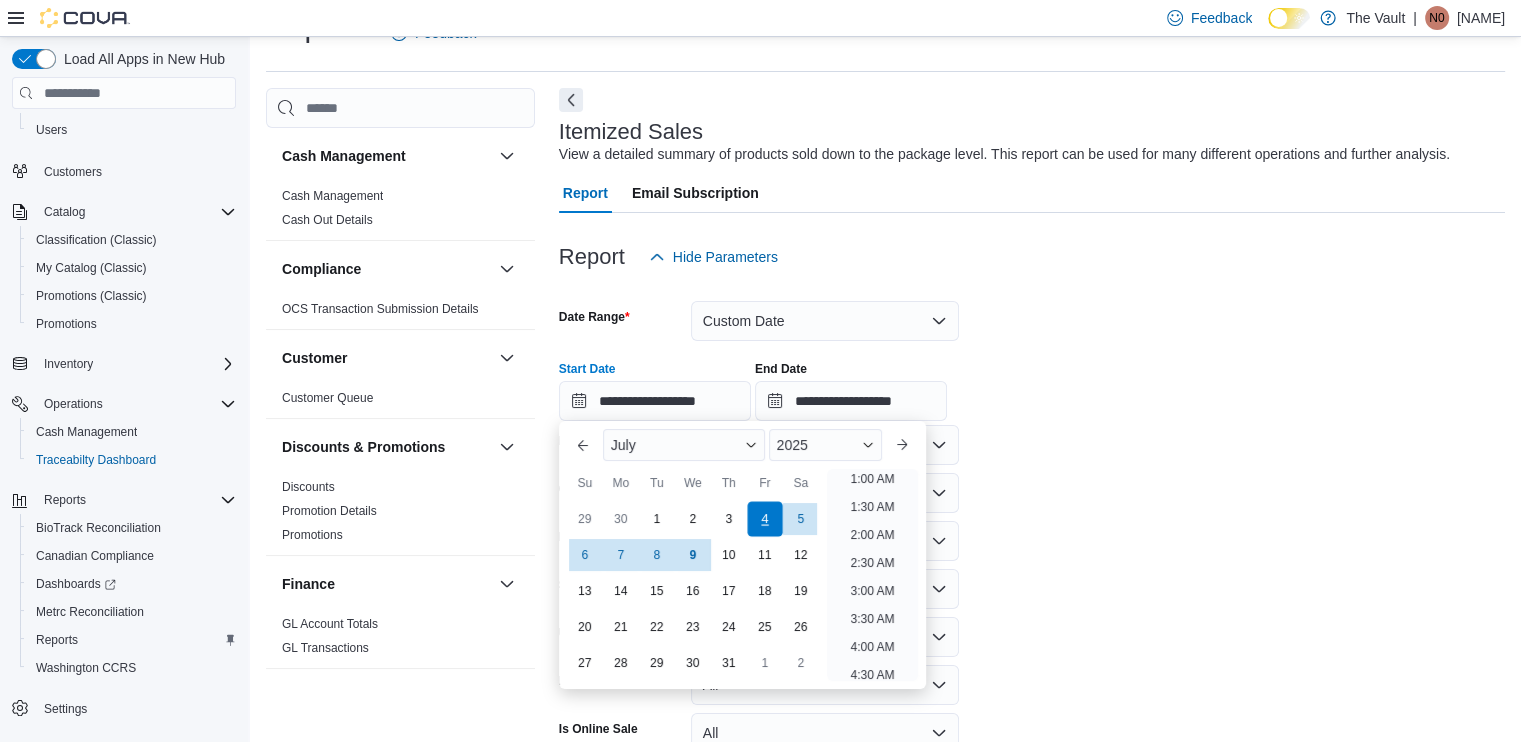 scroll, scrollTop: 4, scrollLeft: 0, axis: vertical 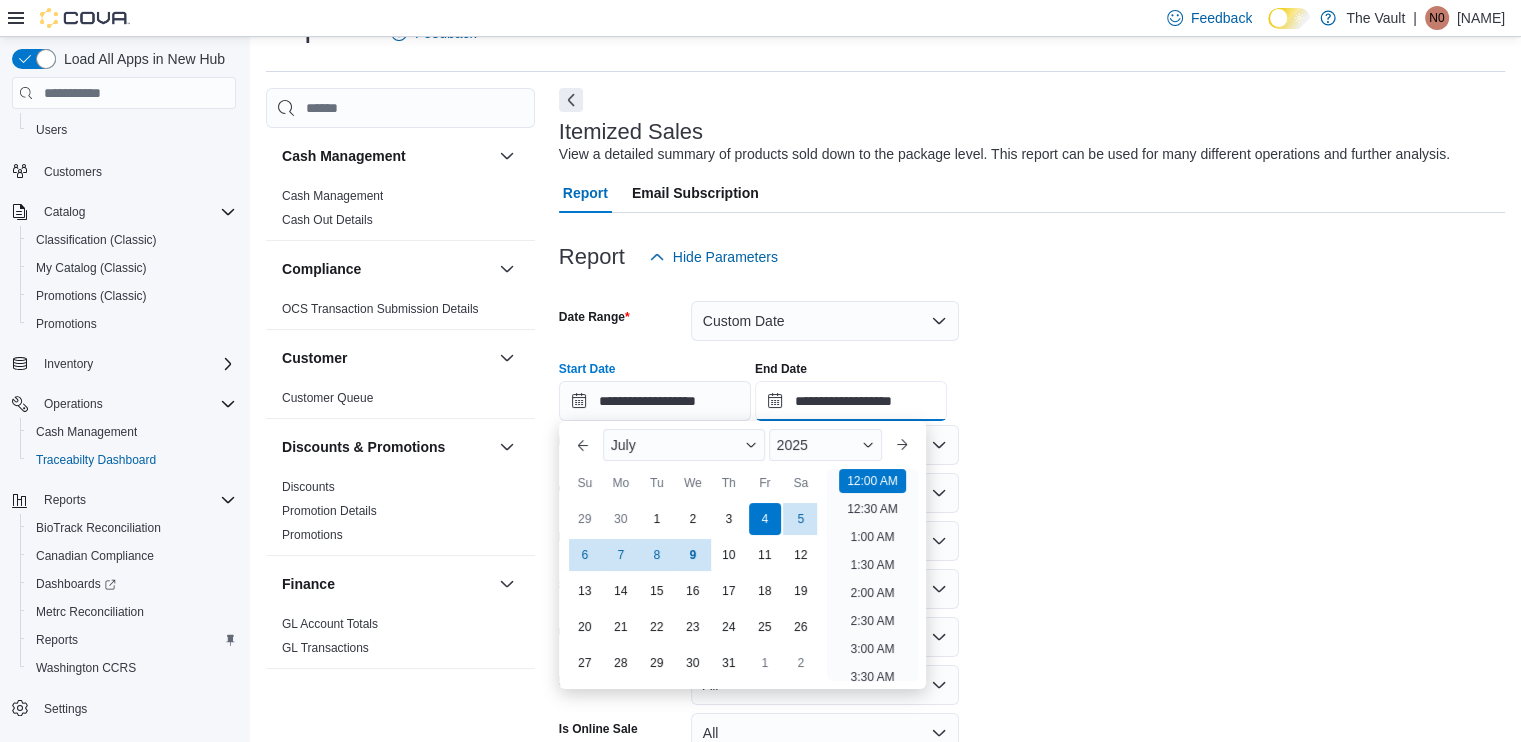 click on "**********" at bounding box center (851, 401) 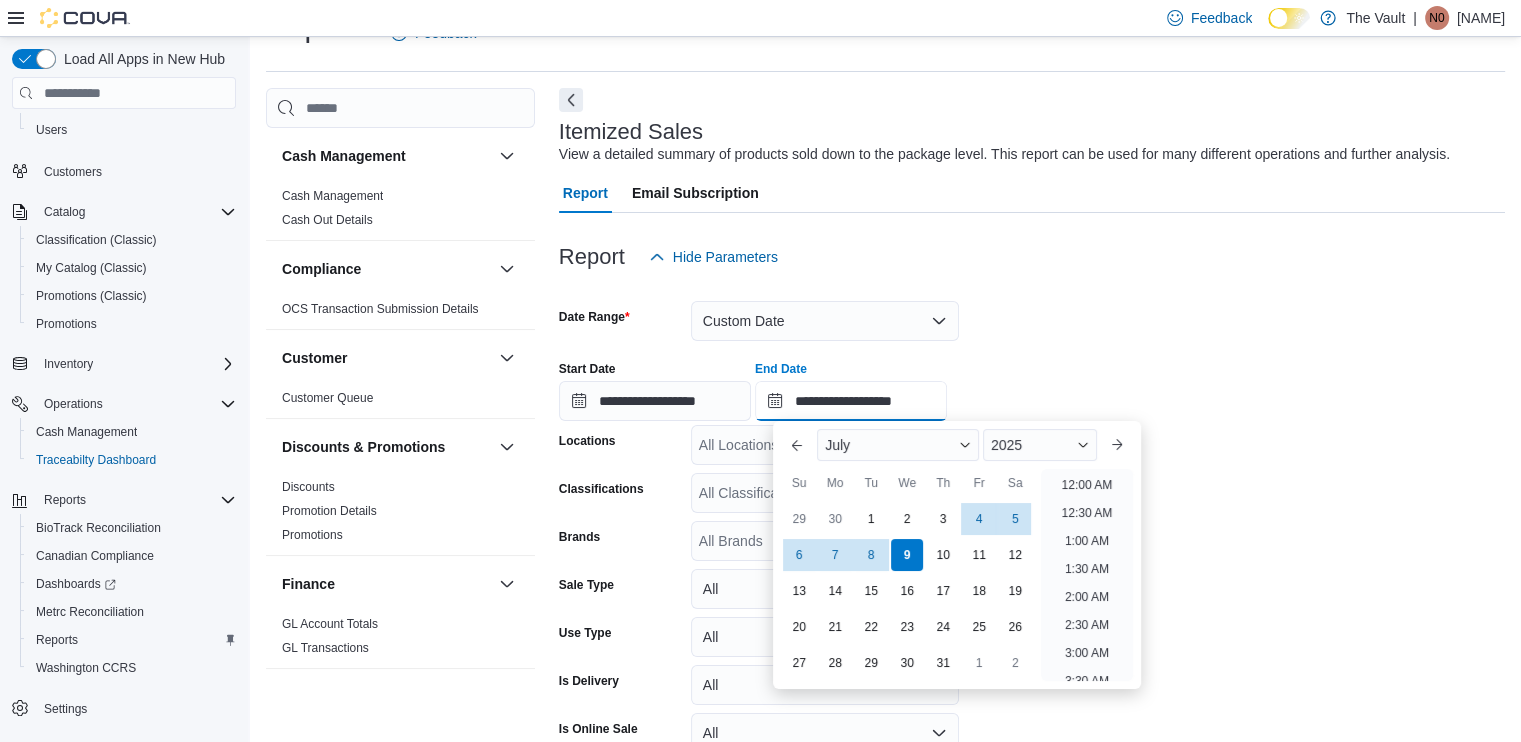 scroll, scrollTop: 1136, scrollLeft: 0, axis: vertical 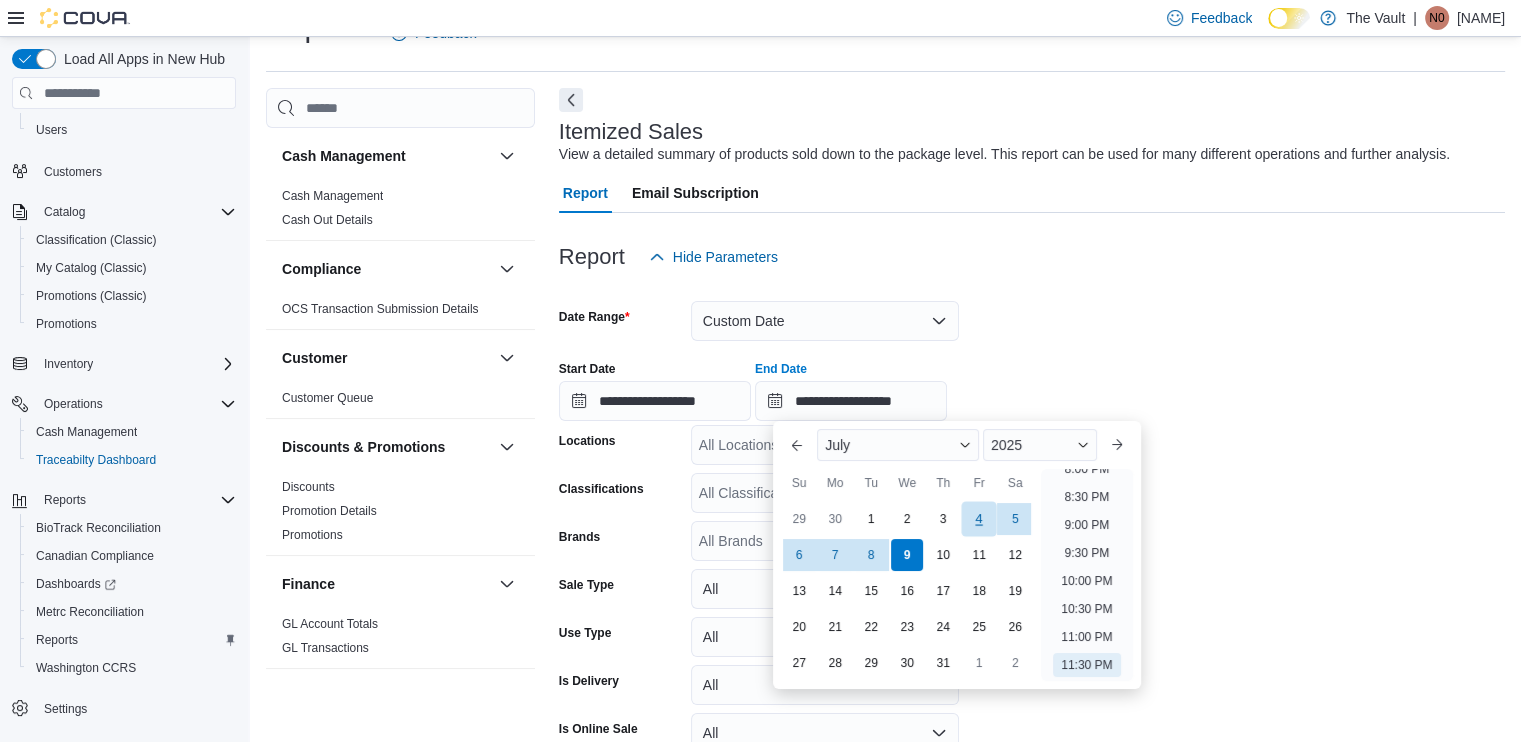 click on "4" at bounding box center [979, 519] 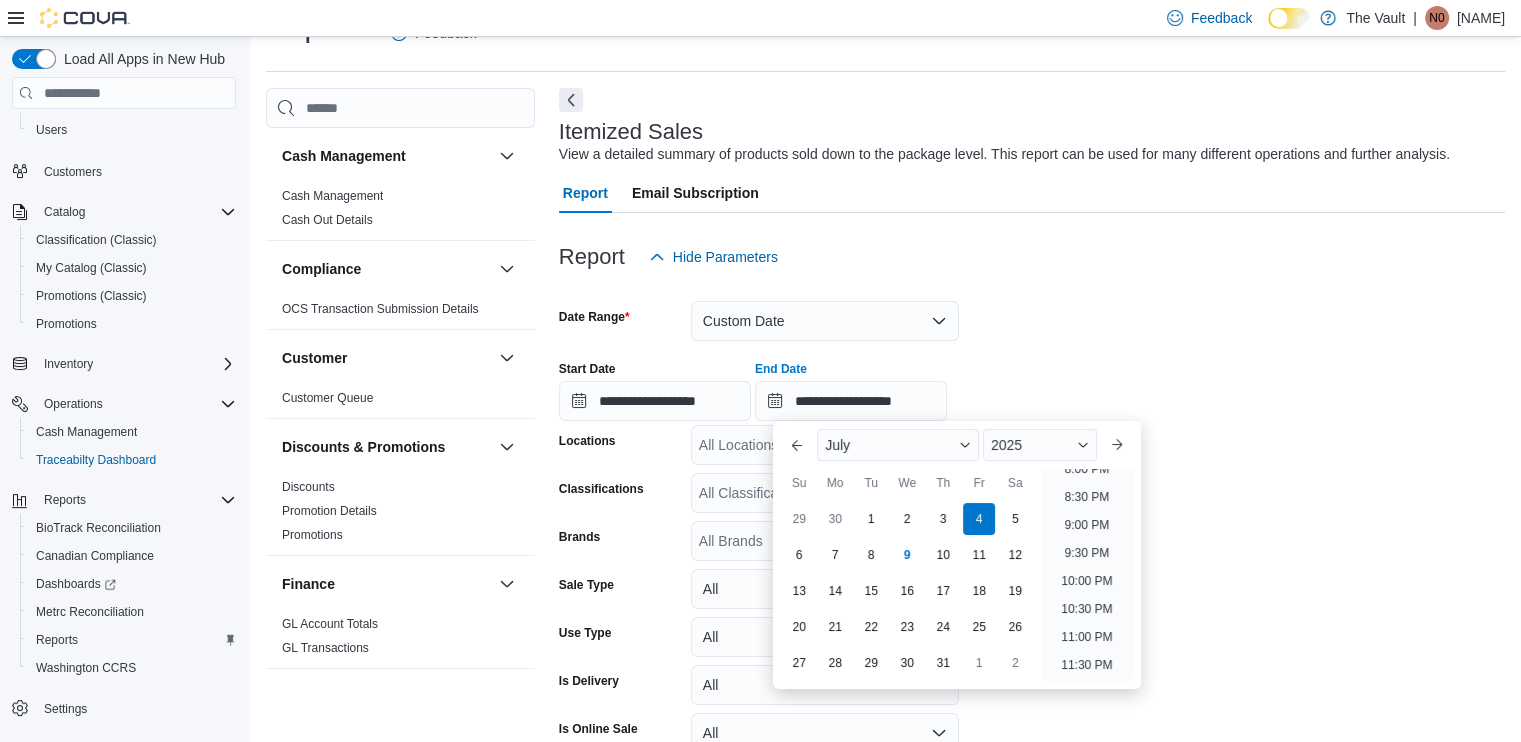 drag, startPoint x: 1115, startPoint y: 330, endPoint x: 1111, endPoint y: 340, distance: 10.770329 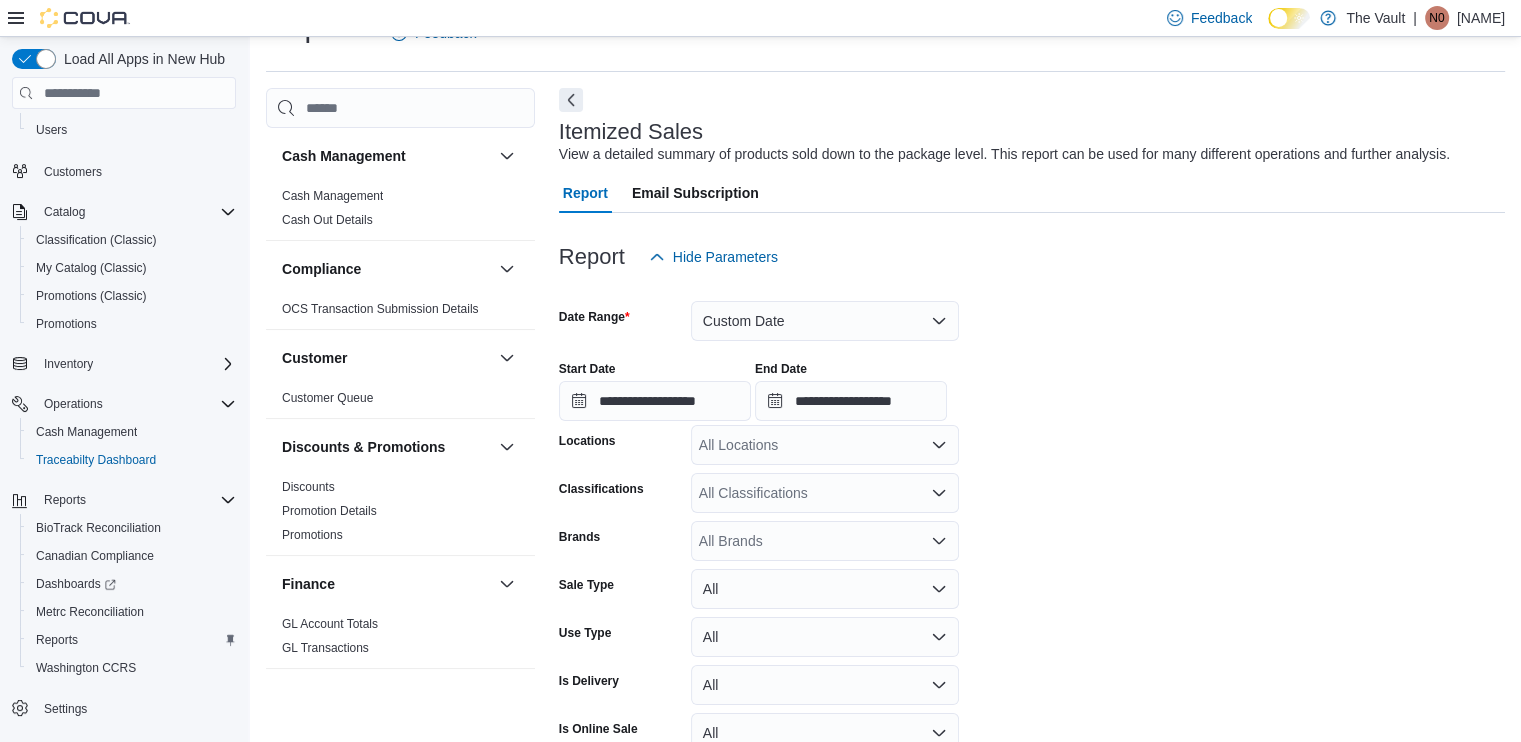 click on "All Classifications" at bounding box center [825, 493] 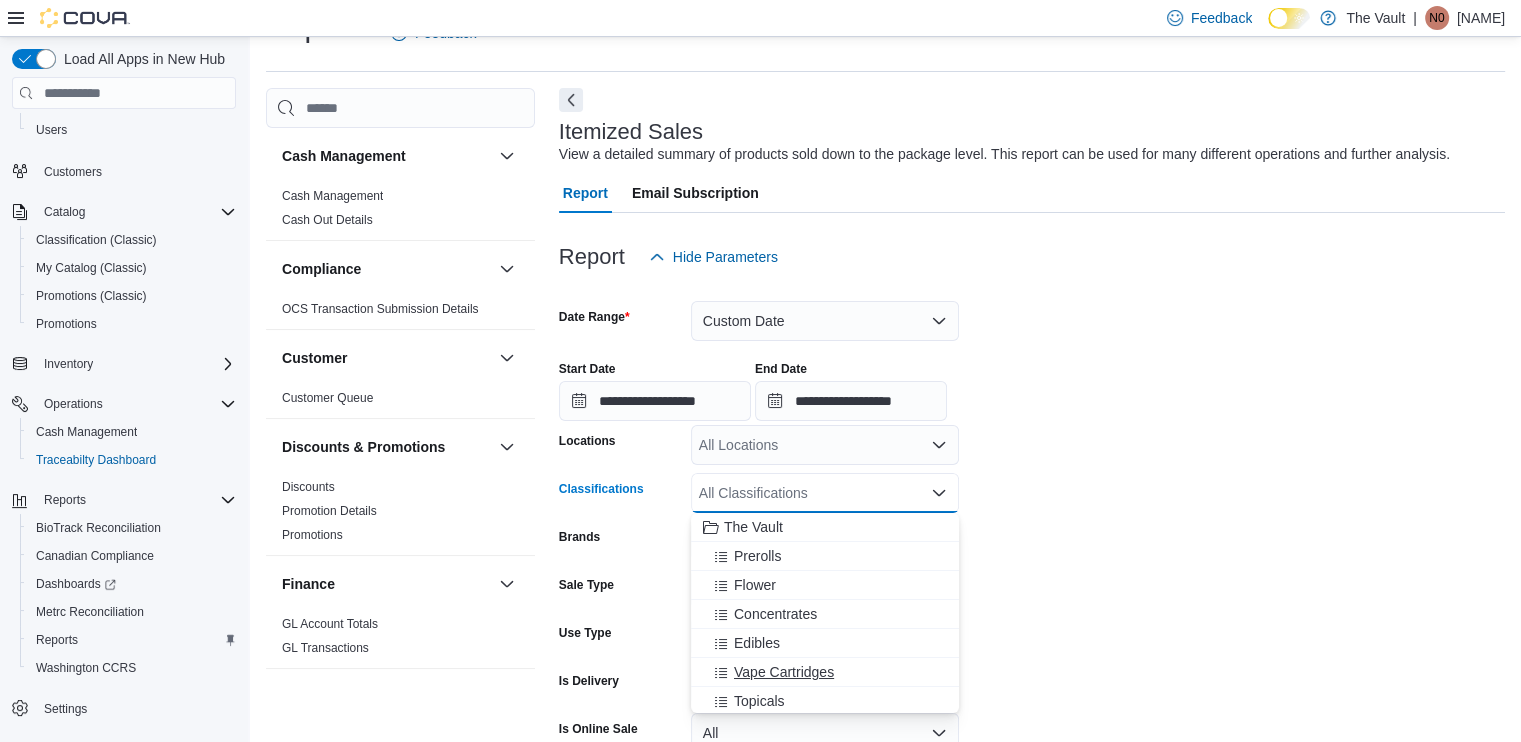 click on "Vape Cartridges" at bounding box center (784, 672) 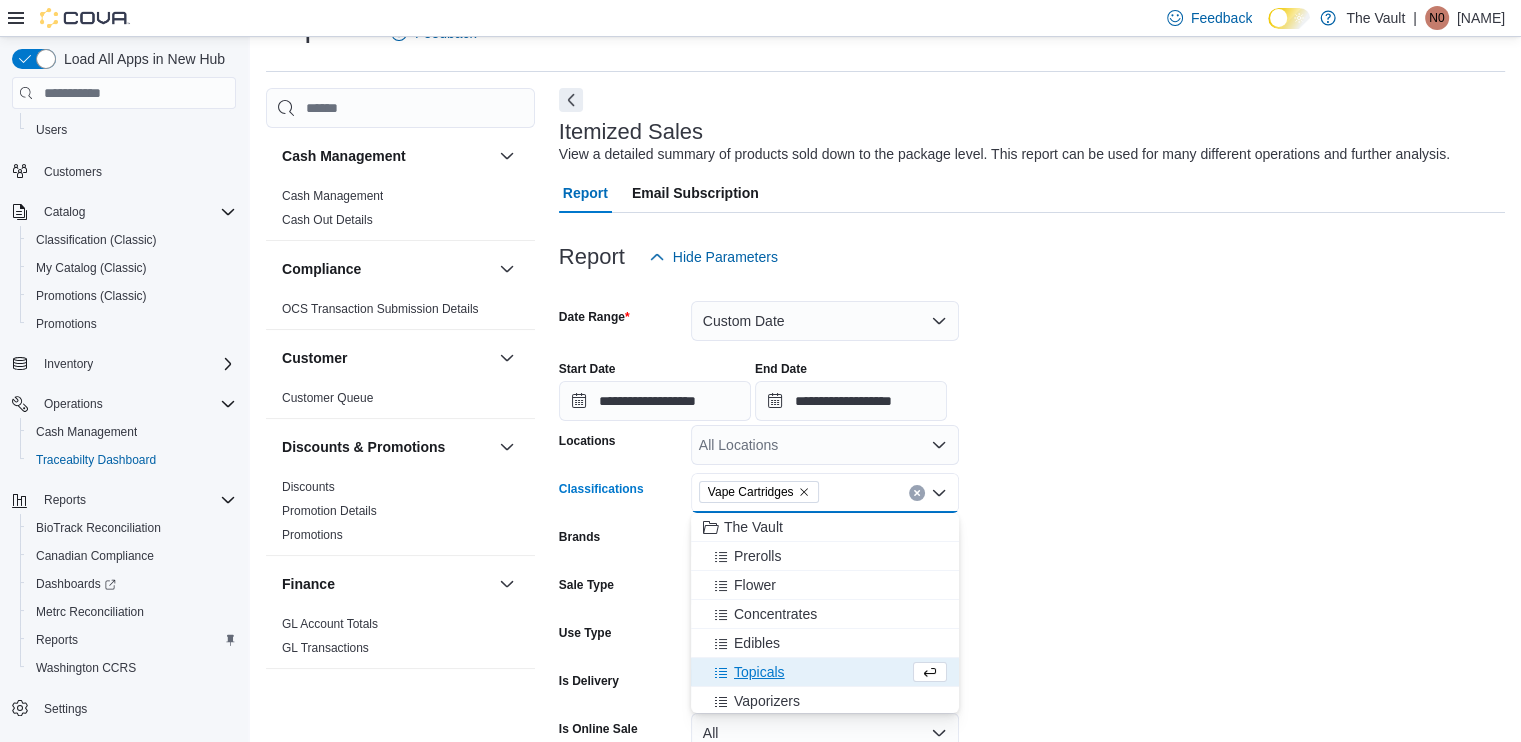 click on "**********" at bounding box center (1032, 543) 